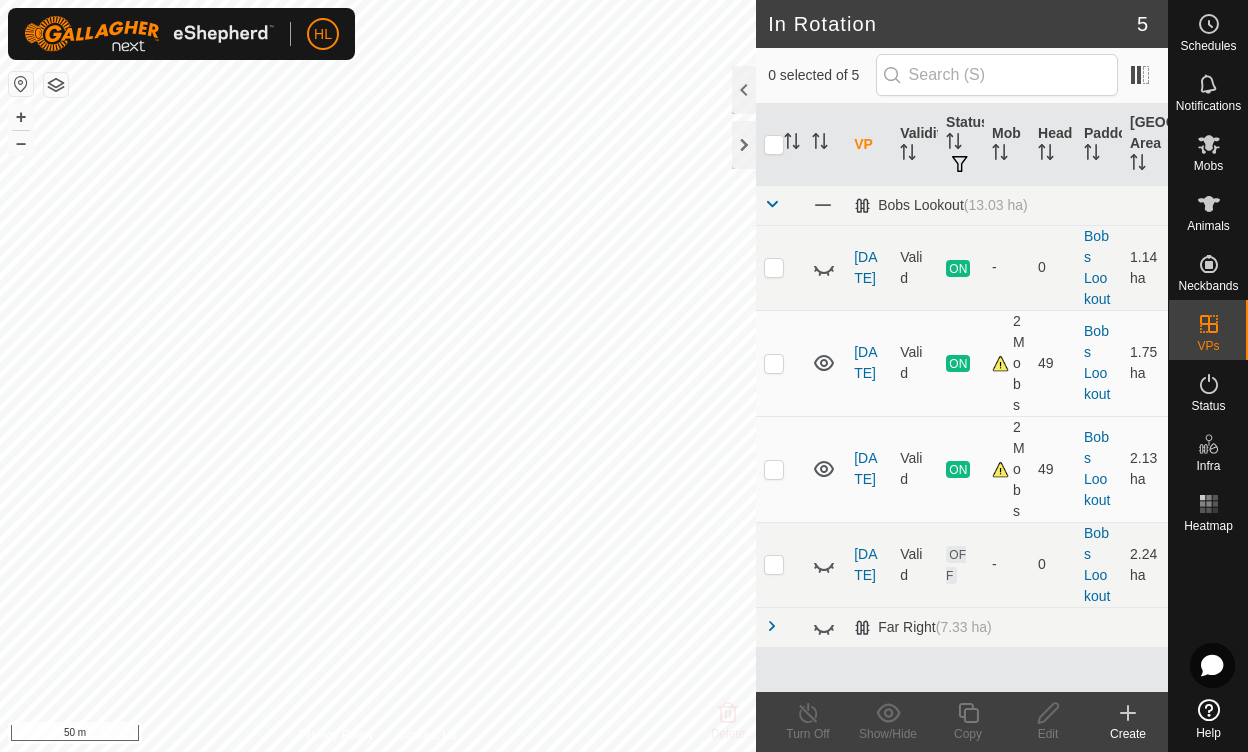 scroll, scrollTop: 0, scrollLeft: 0, axis: both 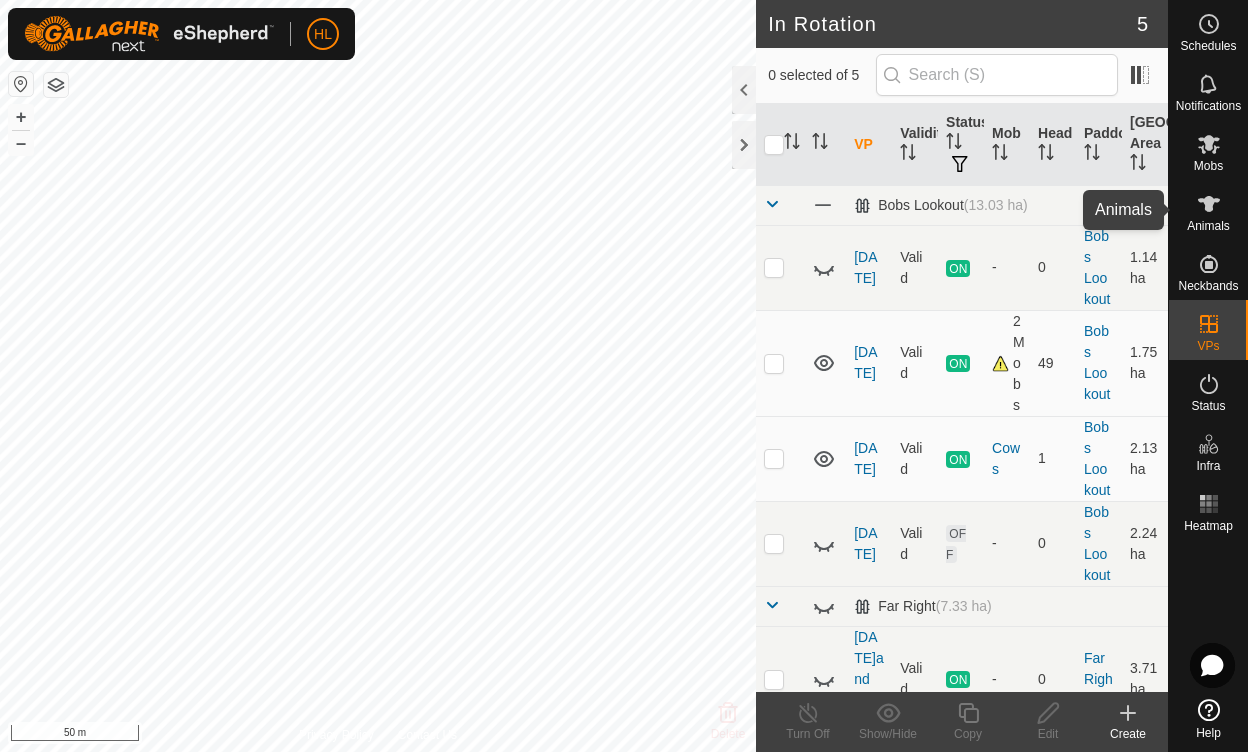 click 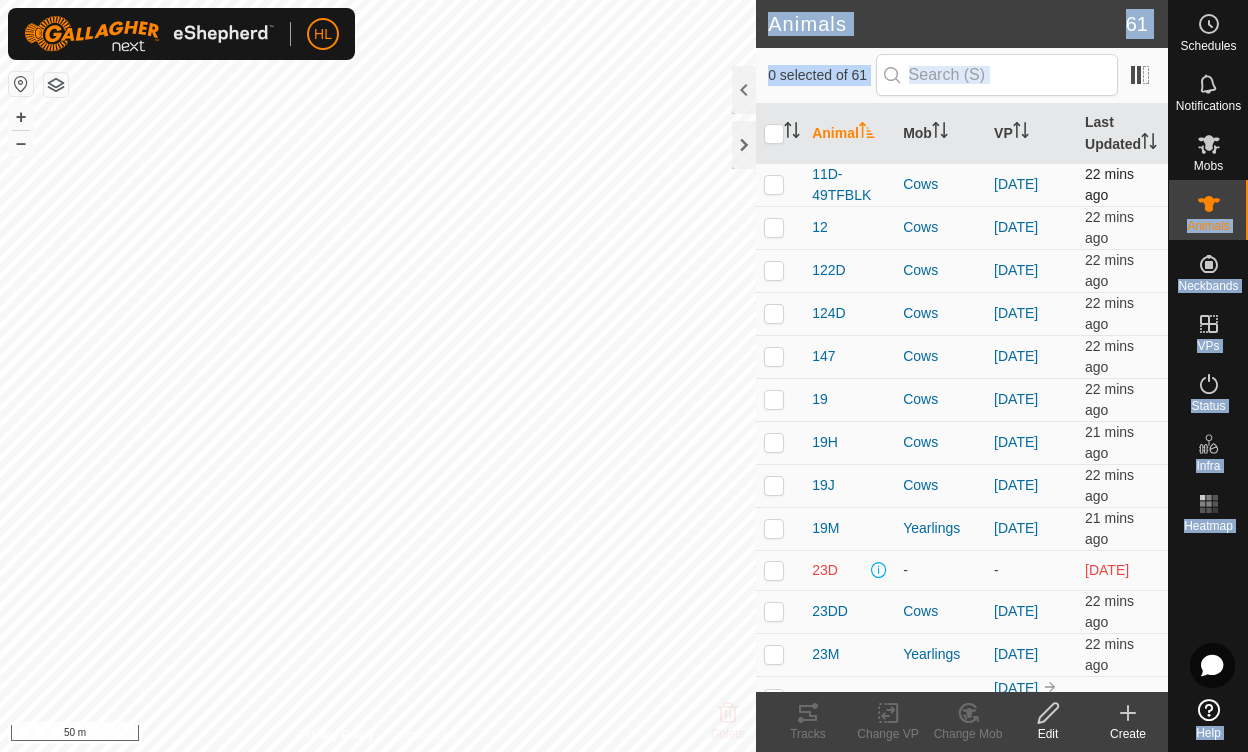 drag, startPoint x: 1209, startPoint y: 193, endPoint x: 1002, endPoint y: 186, distance: 207.11832 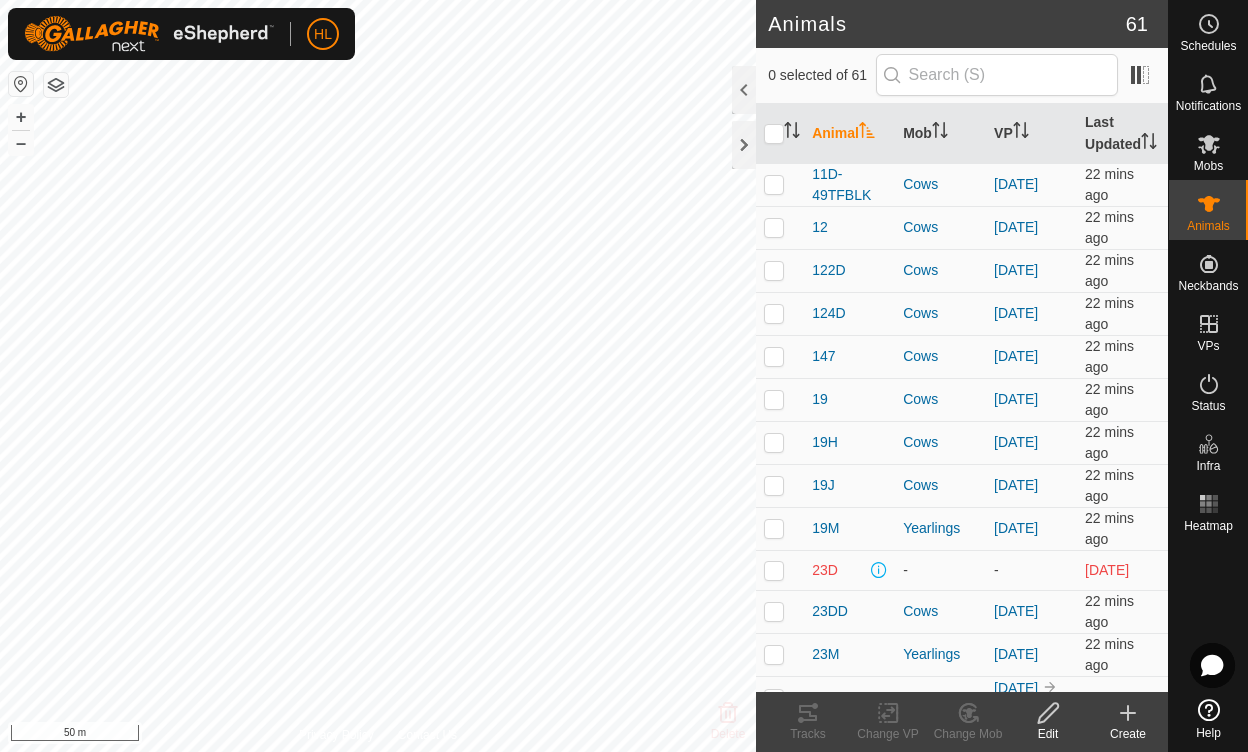 scroll, scrollTop: 0, scrollLeft: 0, axis: both 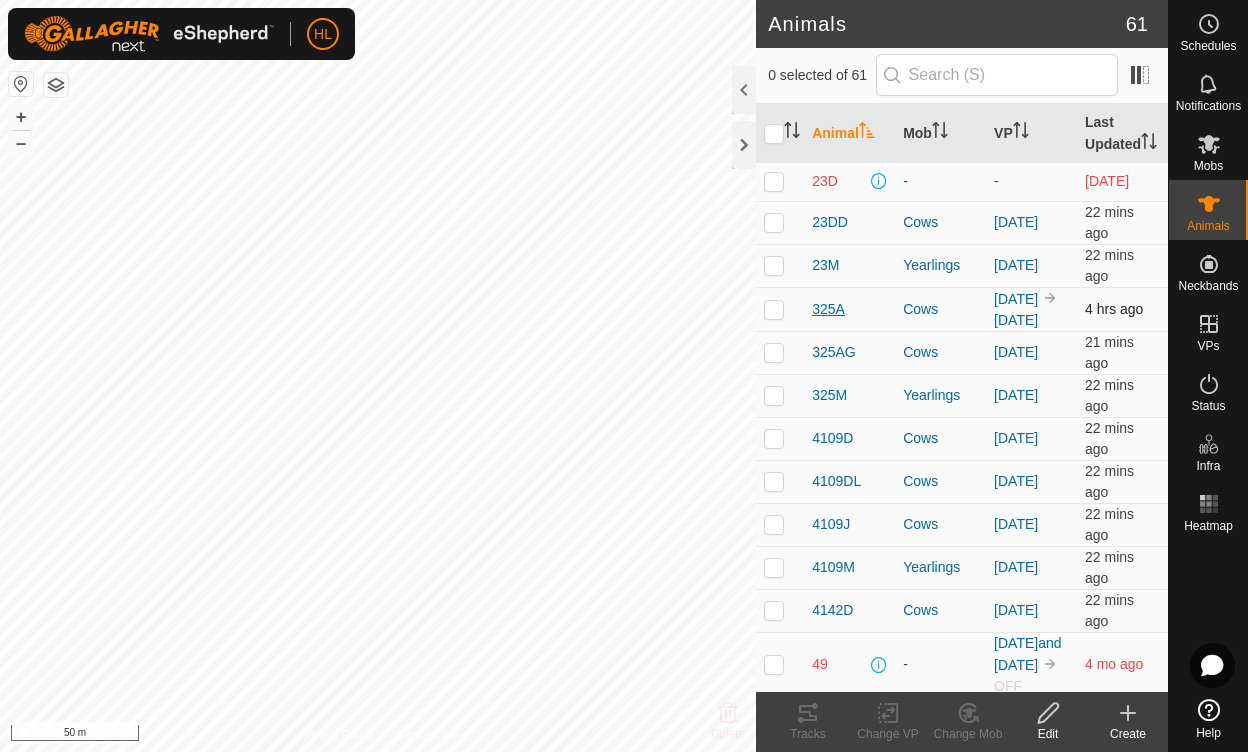 click on "325A" at bounding box center (828, 309) 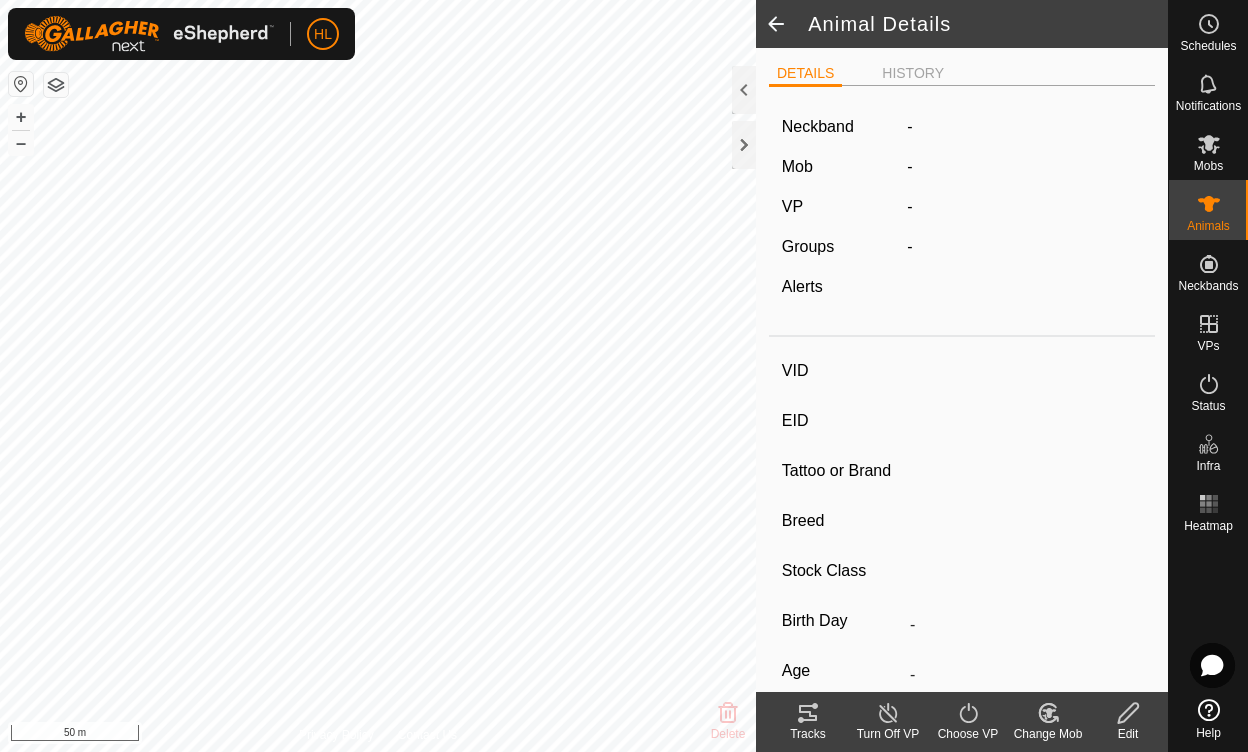 type on "325A" 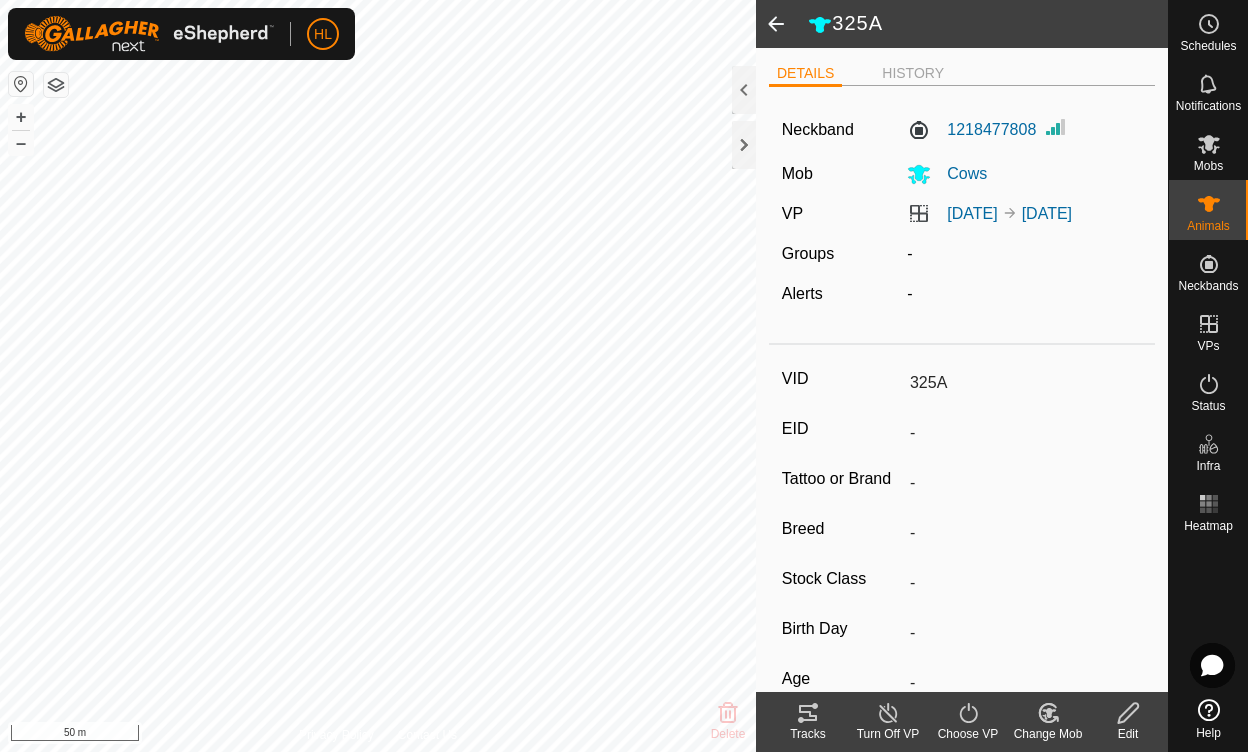 scroll, scrollTop: 0, scrollLeft: 0, axis: both 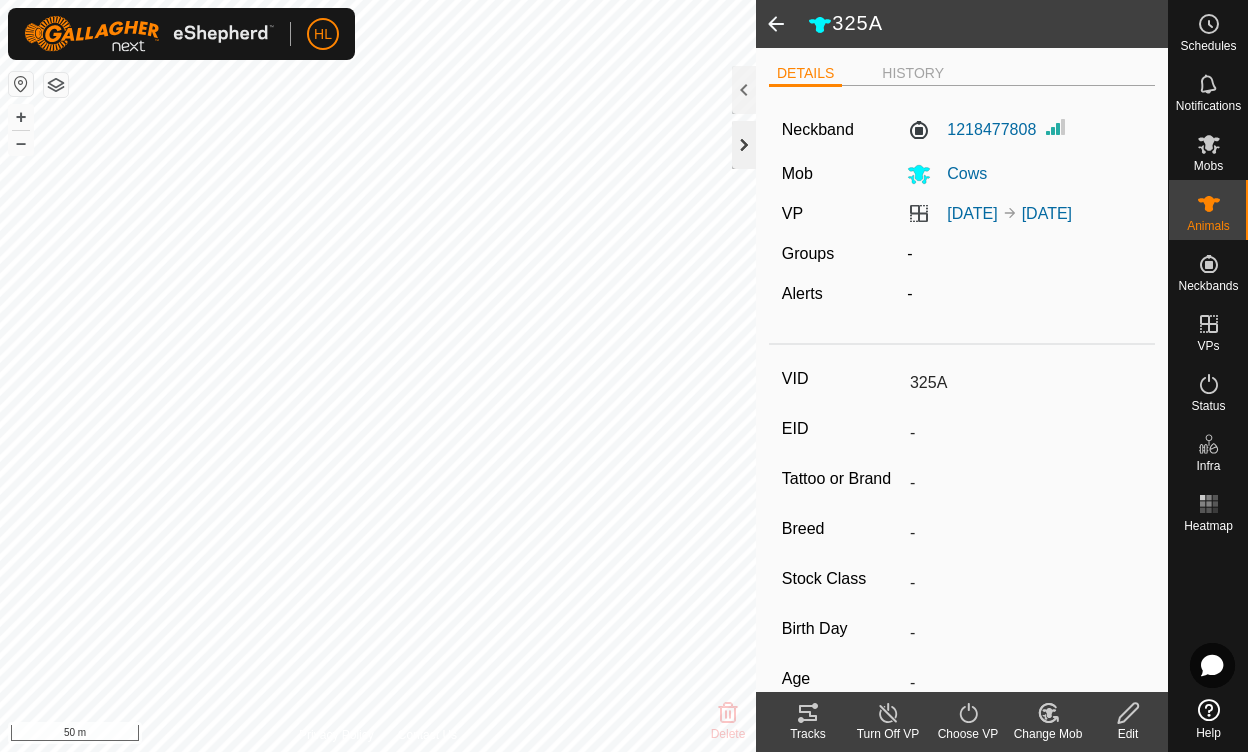 click 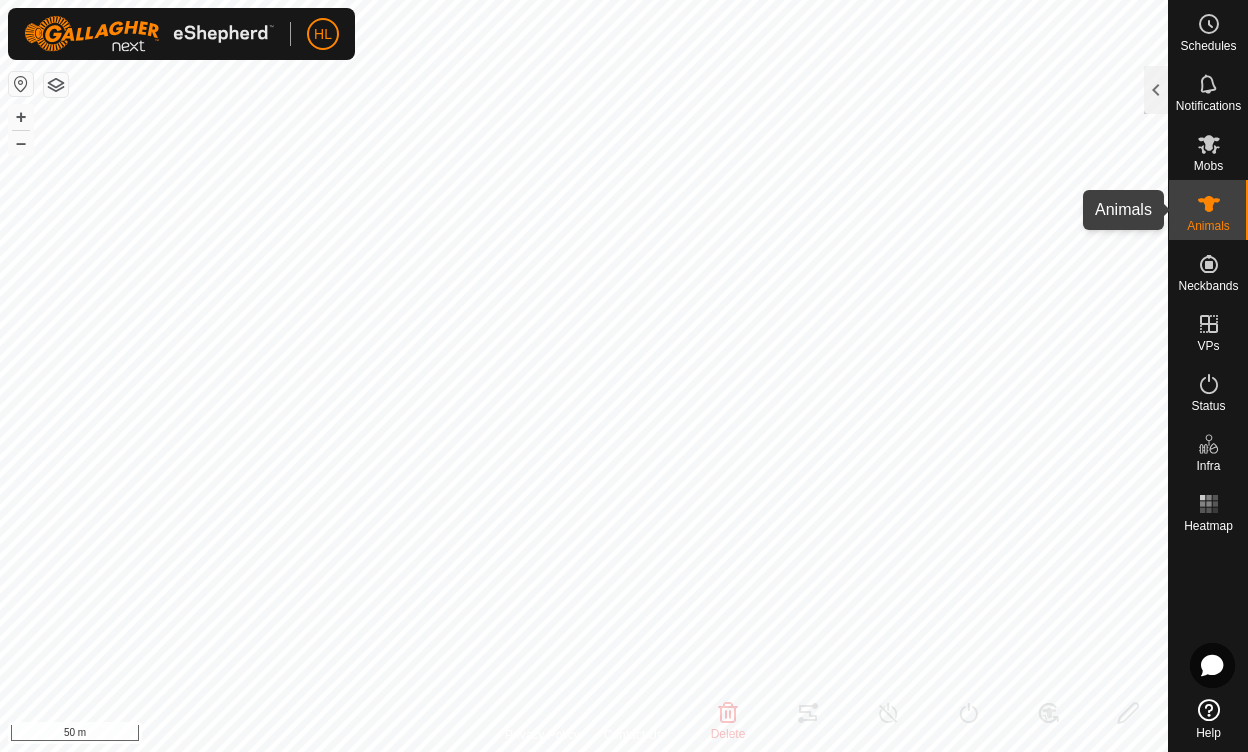 click 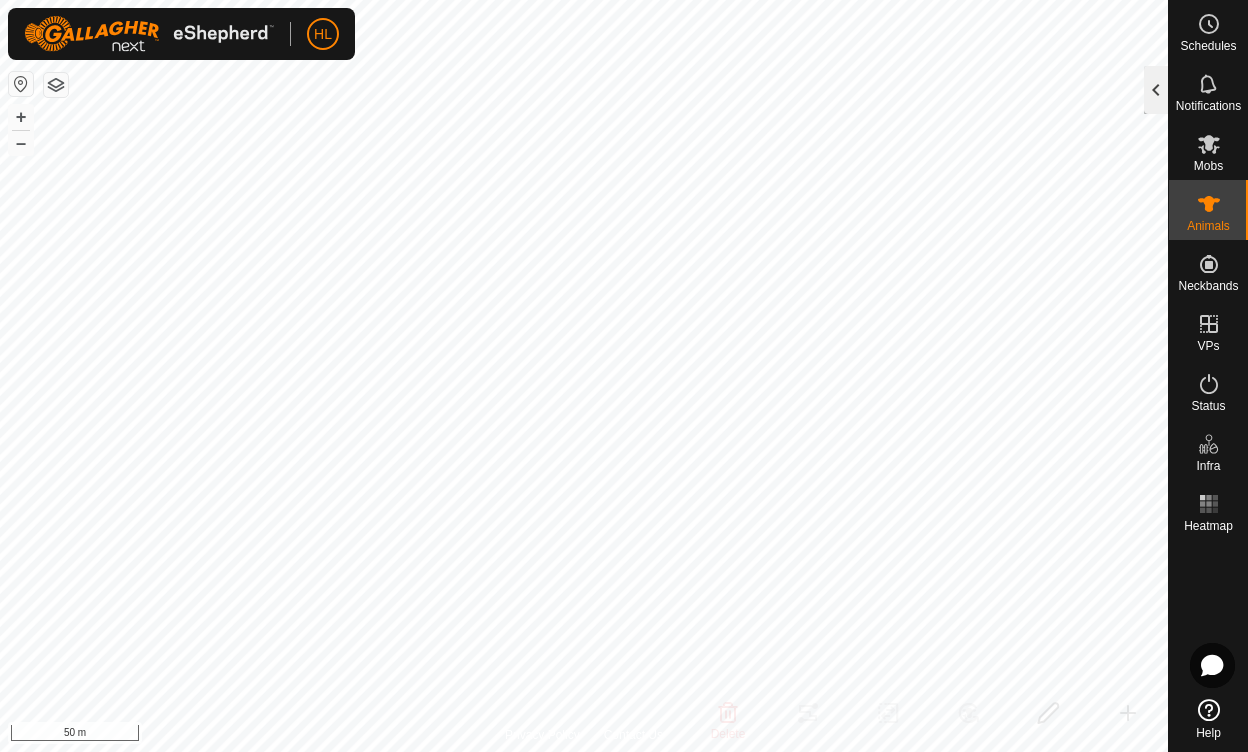 click 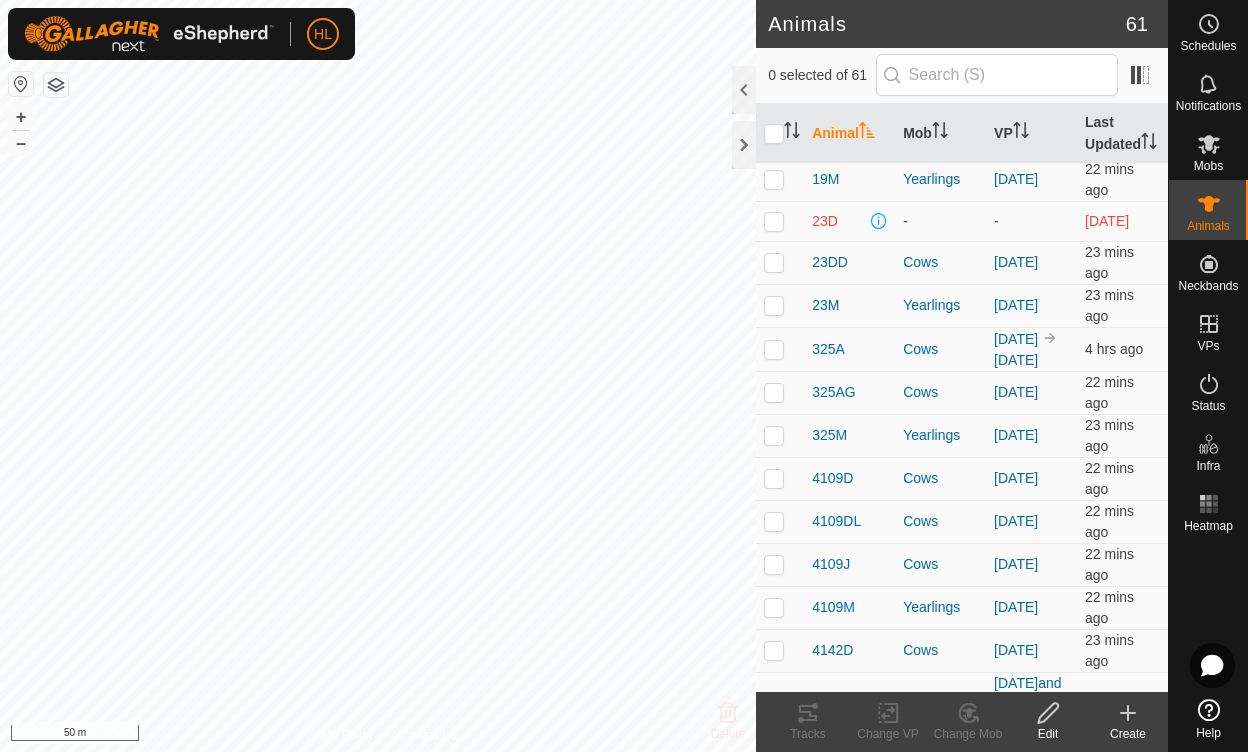 scroll, scrollTop: 357, scrollLeft: 0, axis: vertical 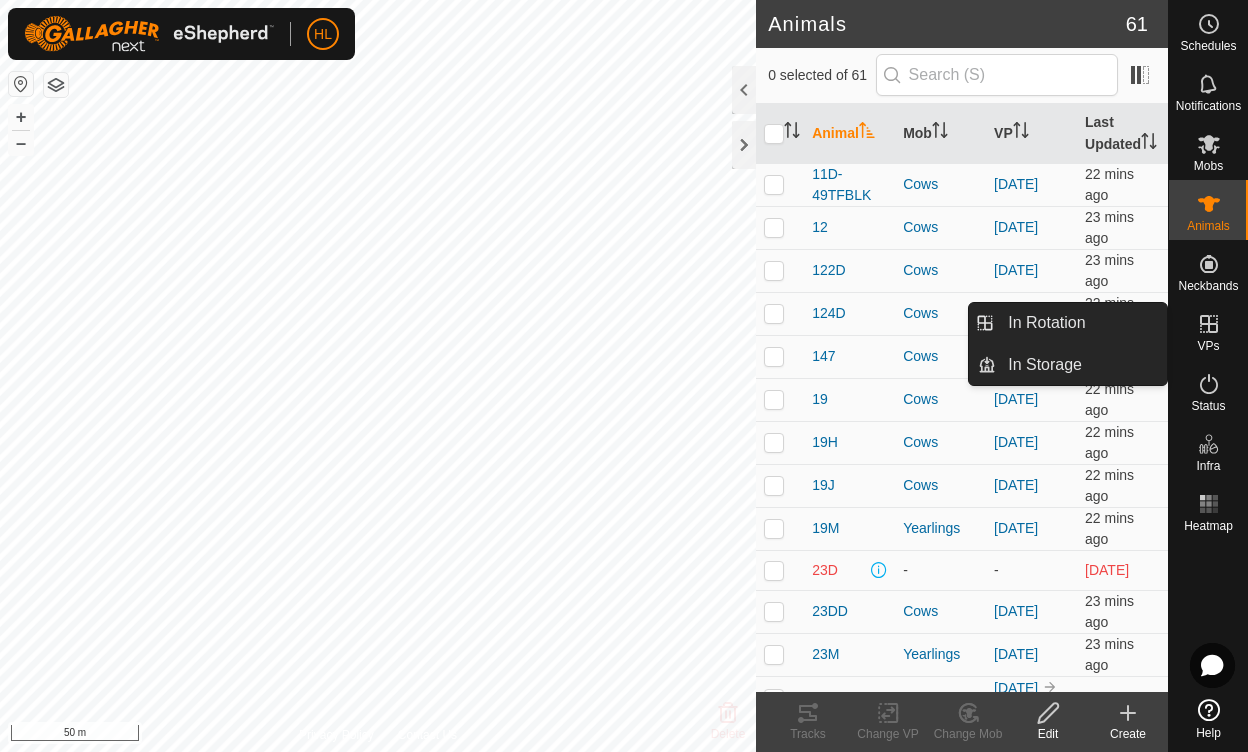 click 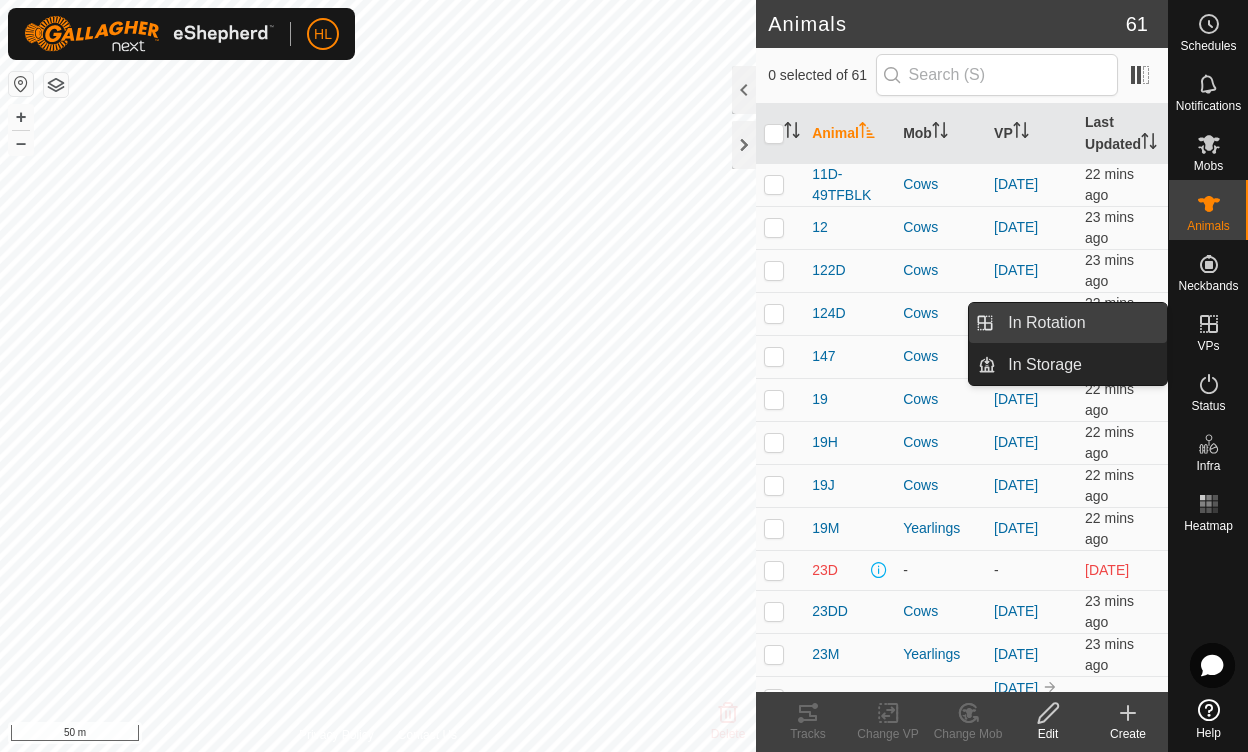 click on "In Rotation" at bounding box center (1081, 323) 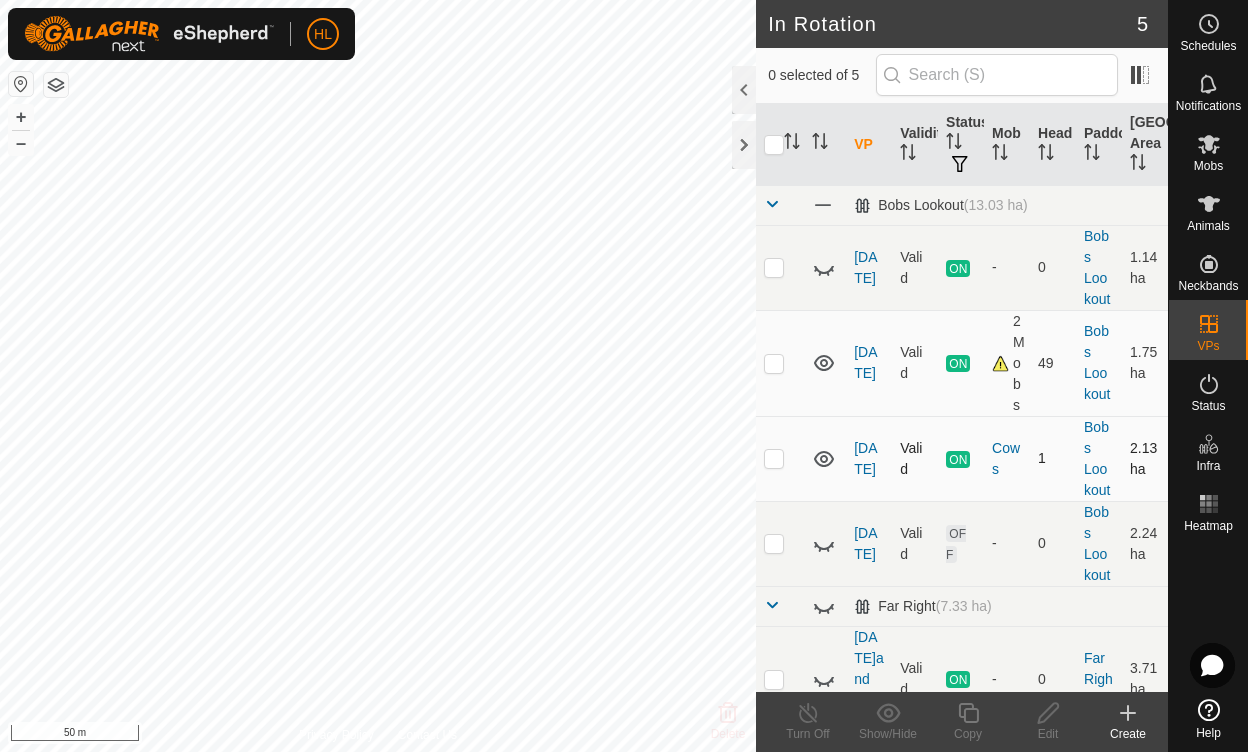 click 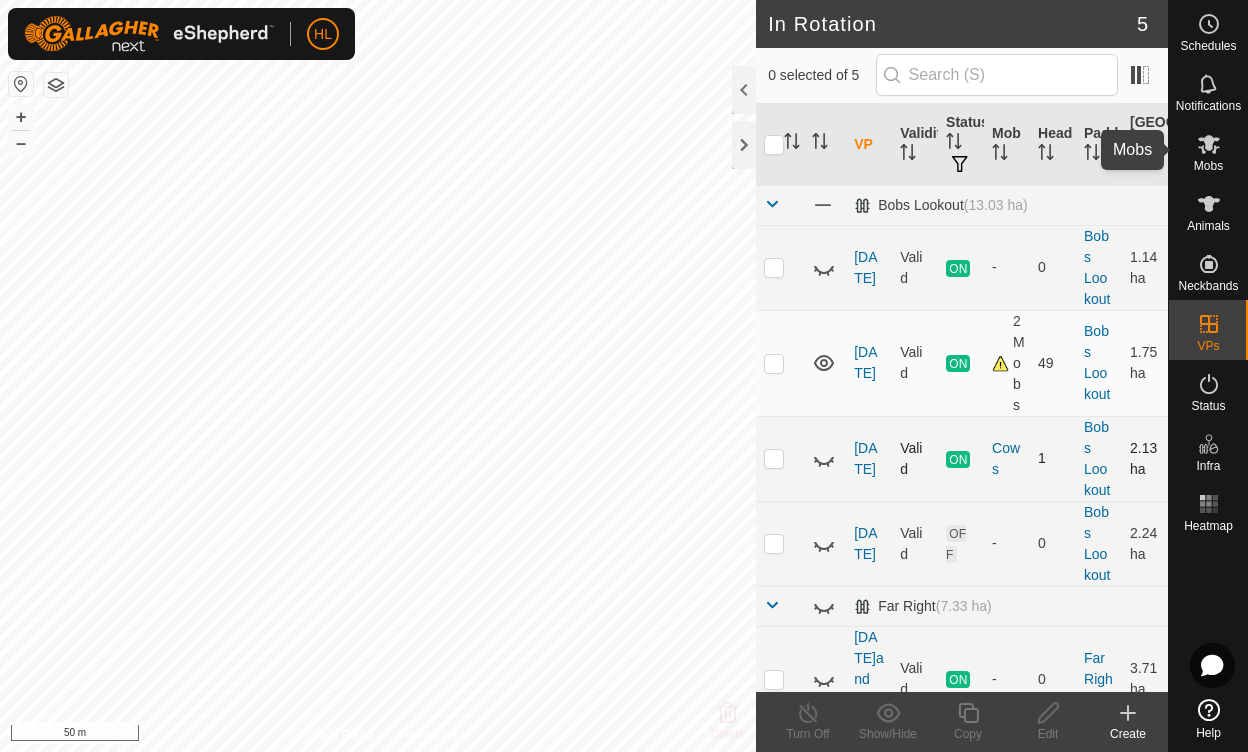click 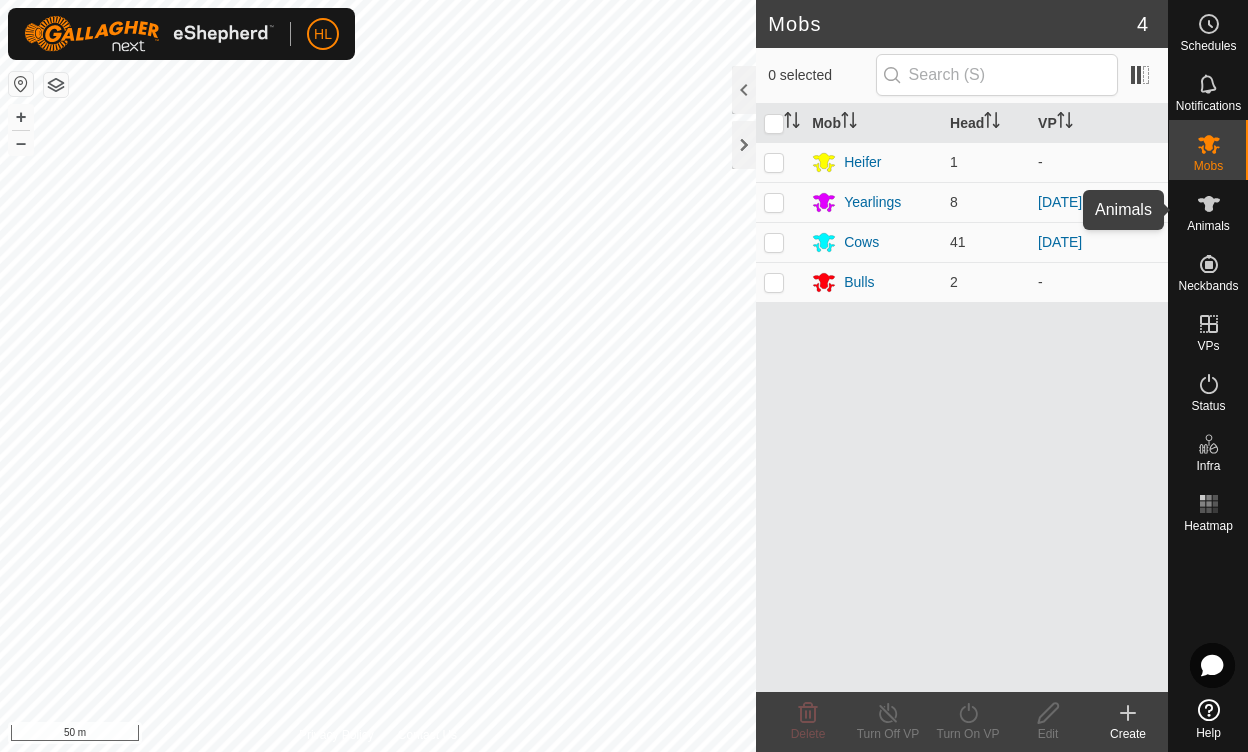click 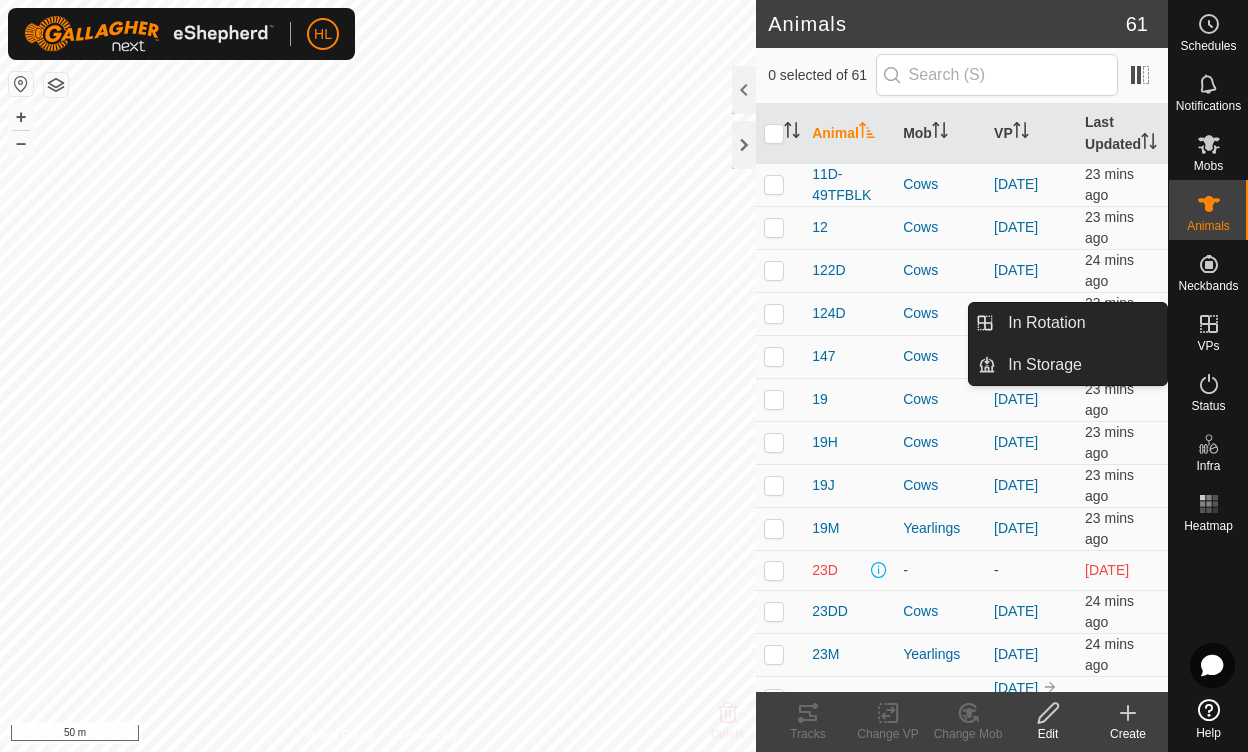 click 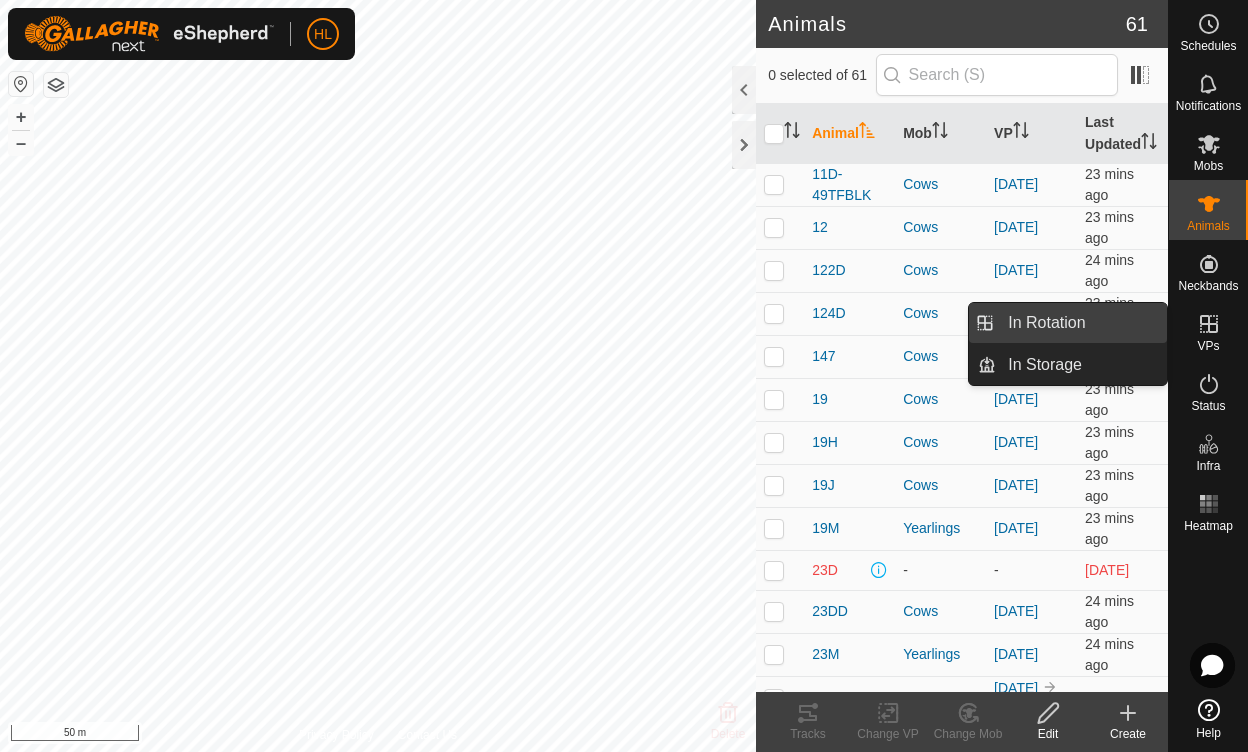 click on "In Rotation" at bounding box center (1081, 323) 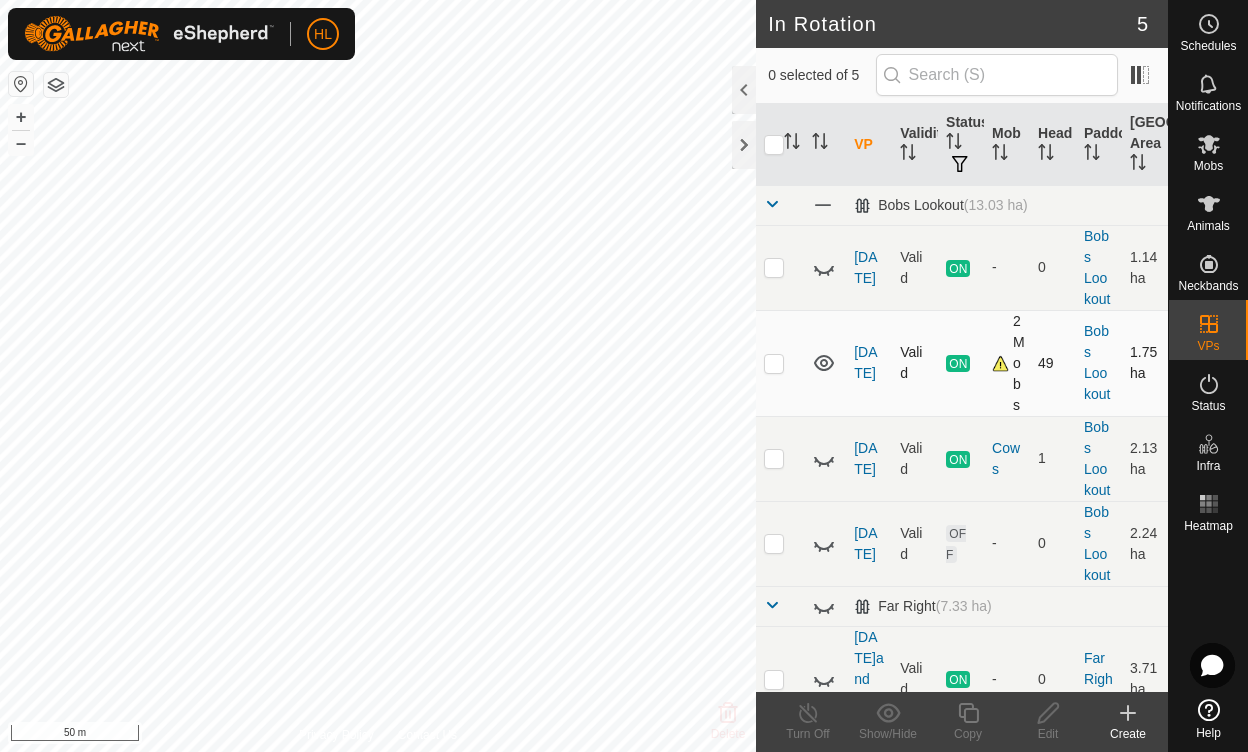 click on "49" at bounding box center [1053, 363] 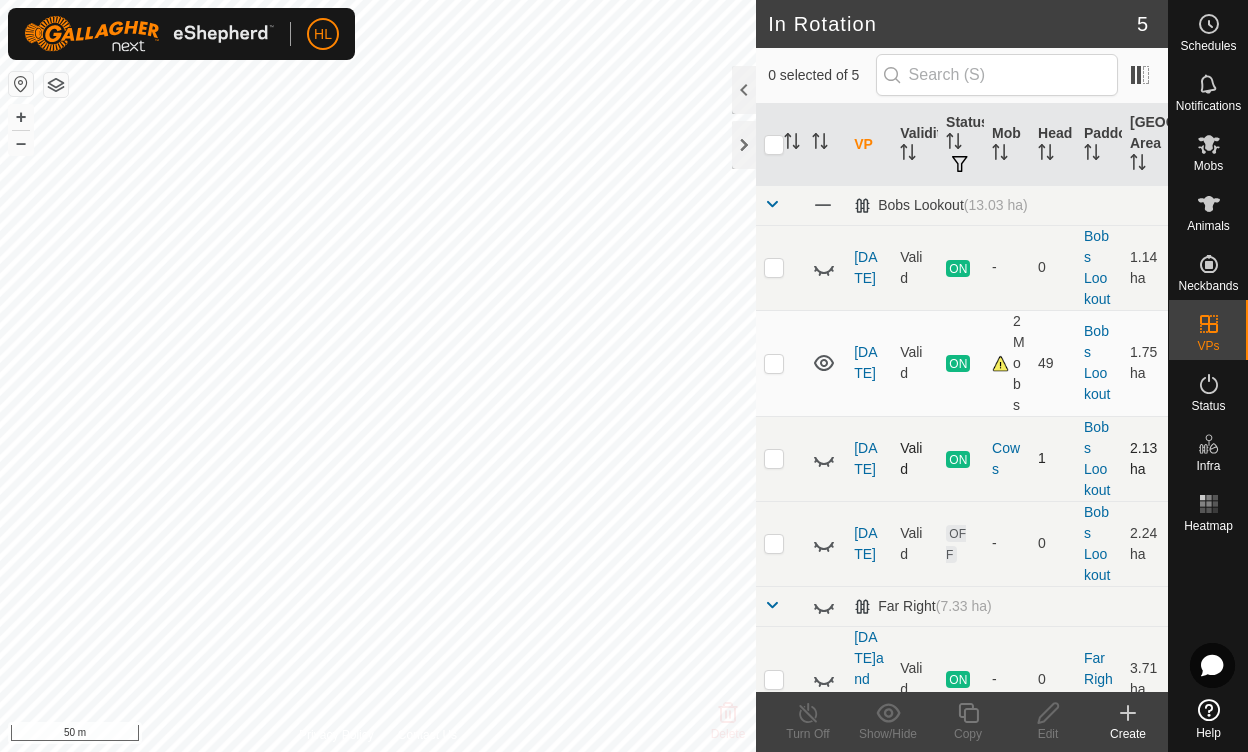 click at bounding box center [780, 458] 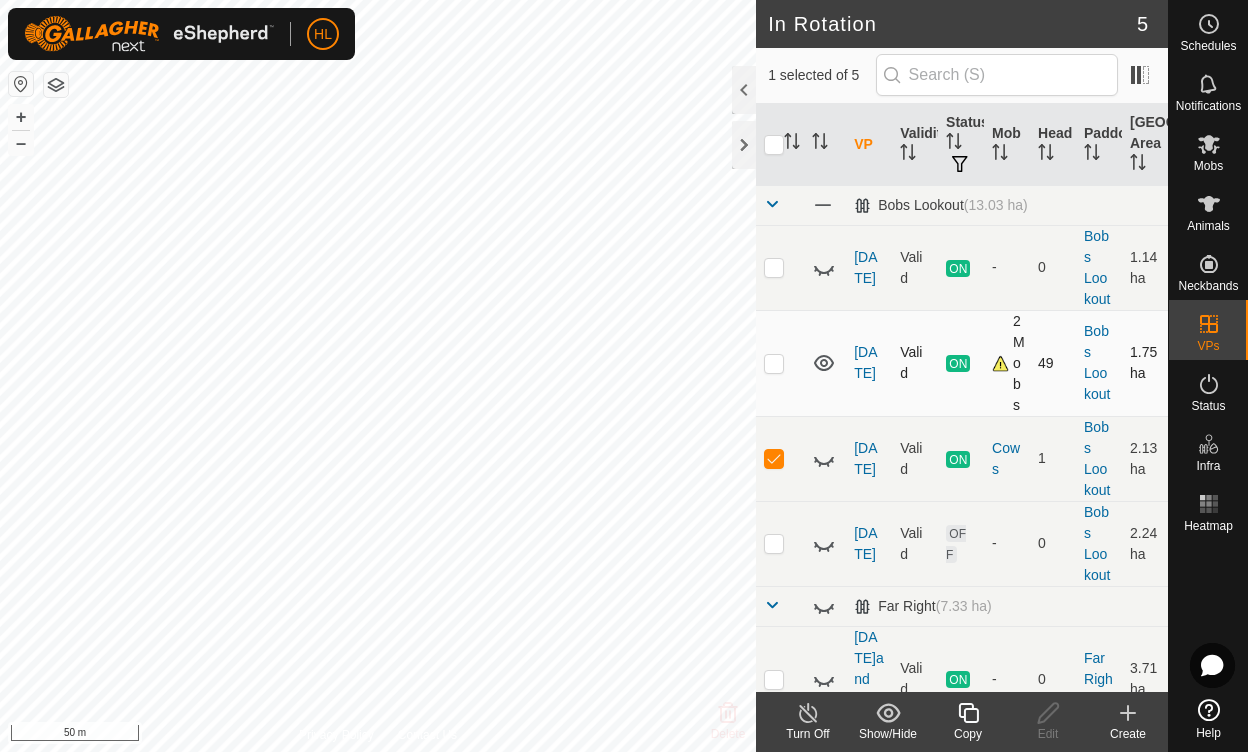 click on "In Rotation 5 1 selected of 5     VP   Validity   Status   Mob   Head   Paddock   Grazing Area   Bobs Lookout   (13.03 ha) june 25  Valid  ON  -   0   Bobs Lookout   1.14 ha  july 25  Valid  ON  2 Mobs   49   Bobs Lookout   1.75 ha  July 24  Valid  ON  Cows   1   Bobs Lookout   2.13 ha  july 22  Valid  OFF  -   0   Bobs Lookout   2.24 ha   Far Right   (7.33 ha) feb 1and 26  Valid  ON  -   0   Far Right   3.71 ha  Delete  Turn Off   Show/Hide   Copy   Edit   Create  Privacy Policy Contact Us
325A
1218477808
Cows
July 24 + – ⇧ i 50 m" 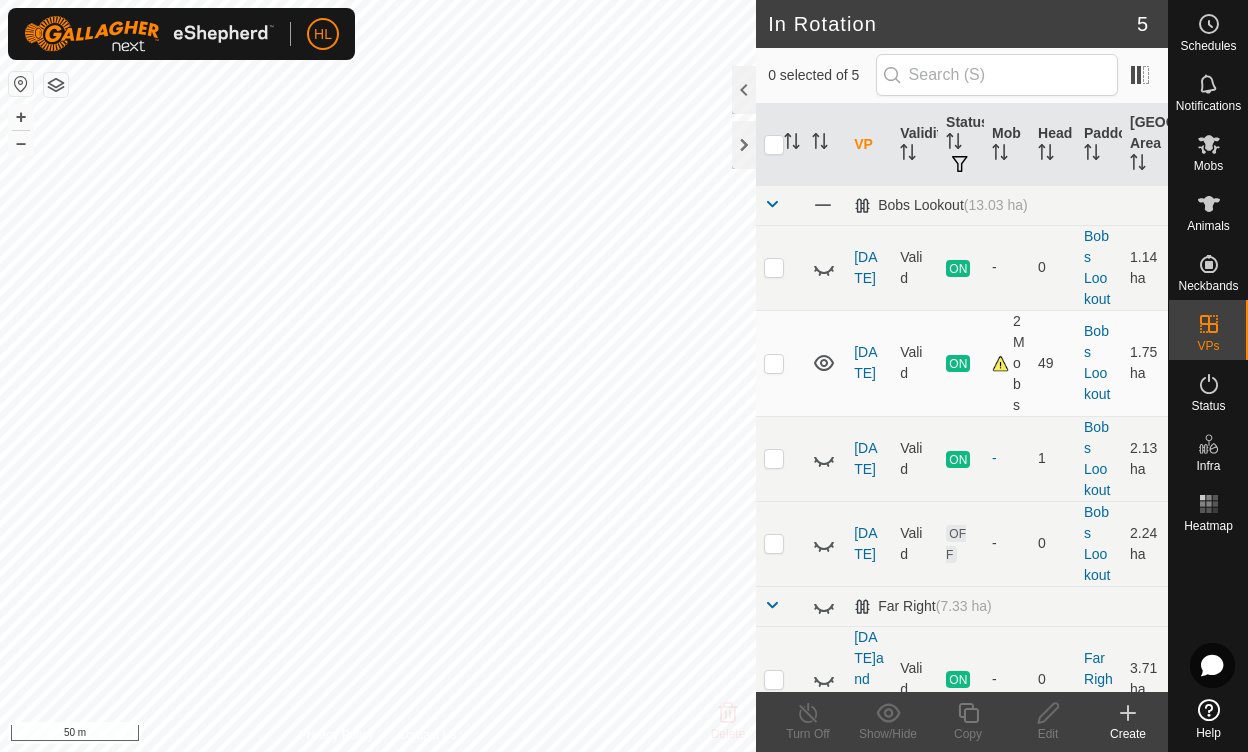 scroll, scrollTop: 0, scrollLeft: 0, axis: both 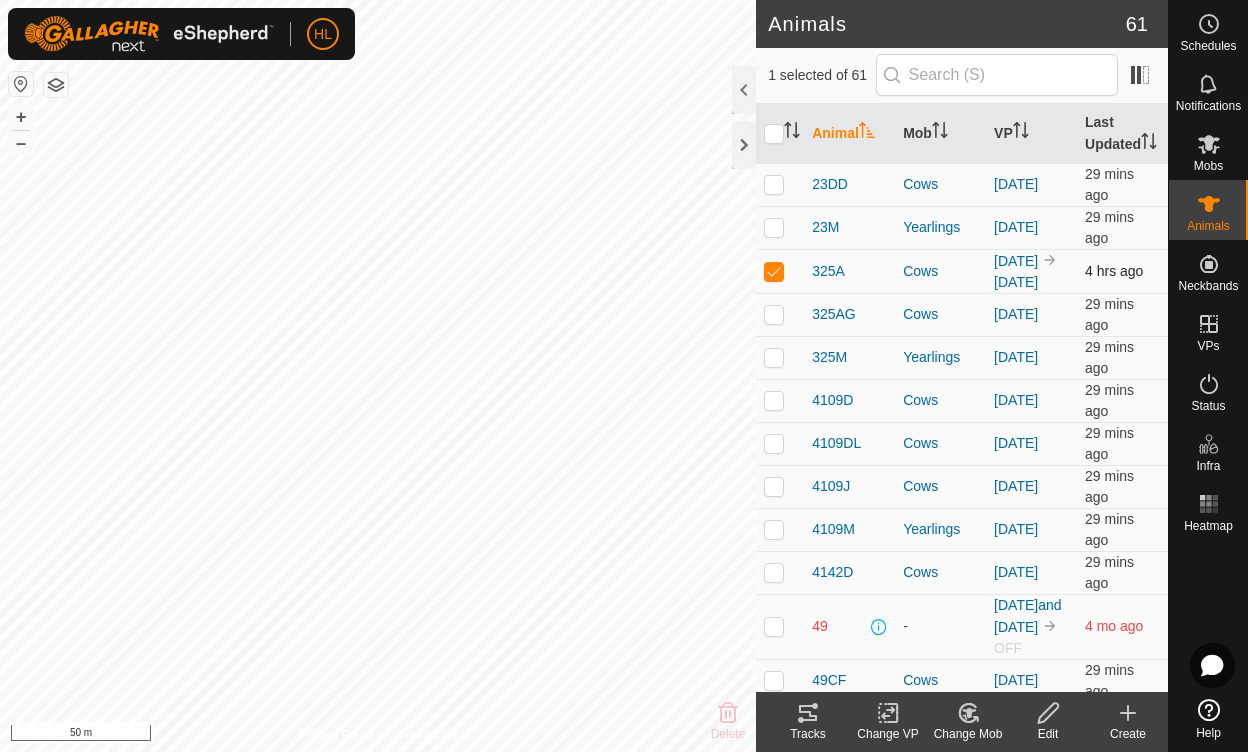click at bounding box center [774, 271] 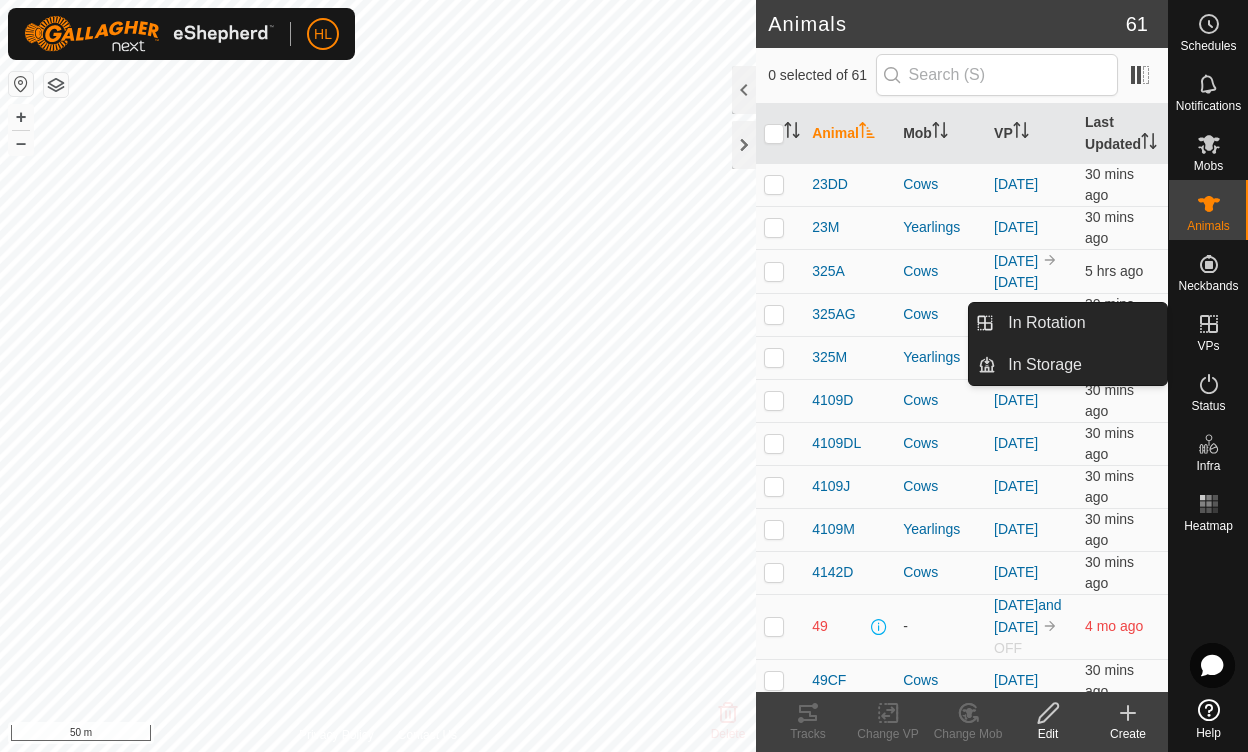 click 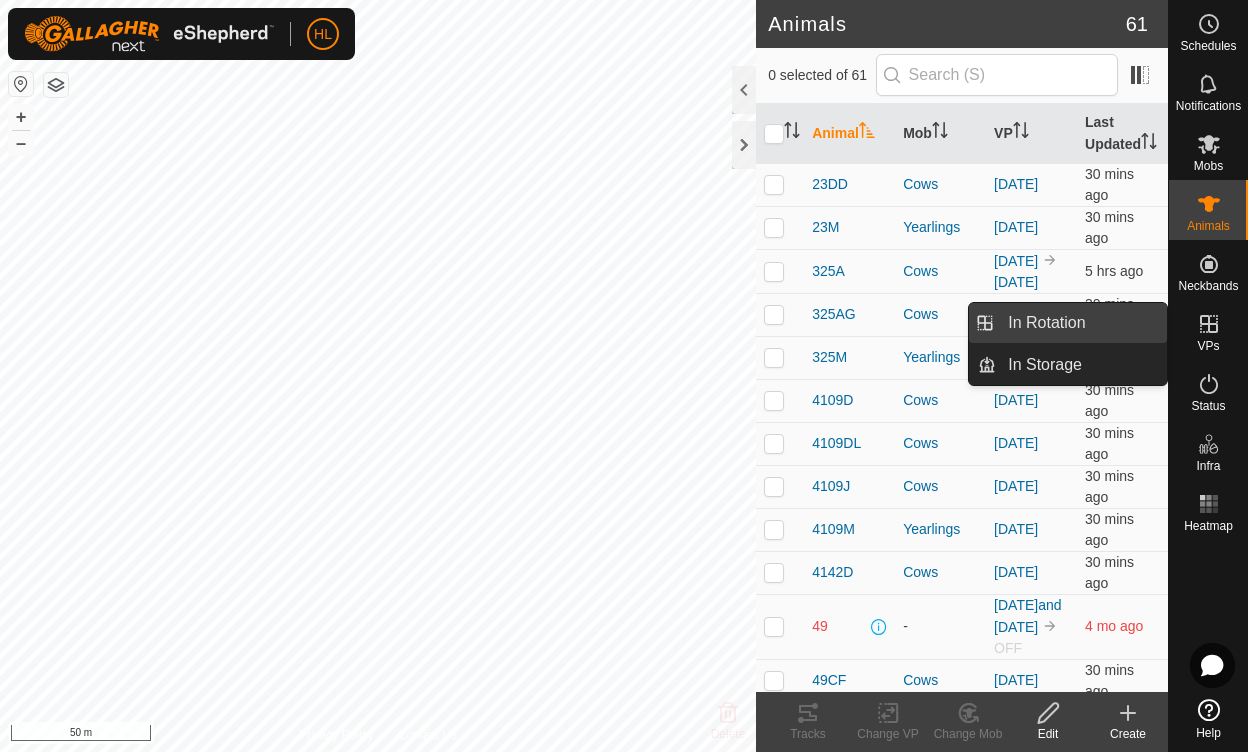click on "In Rotation" at bounding box center (1081, 323) 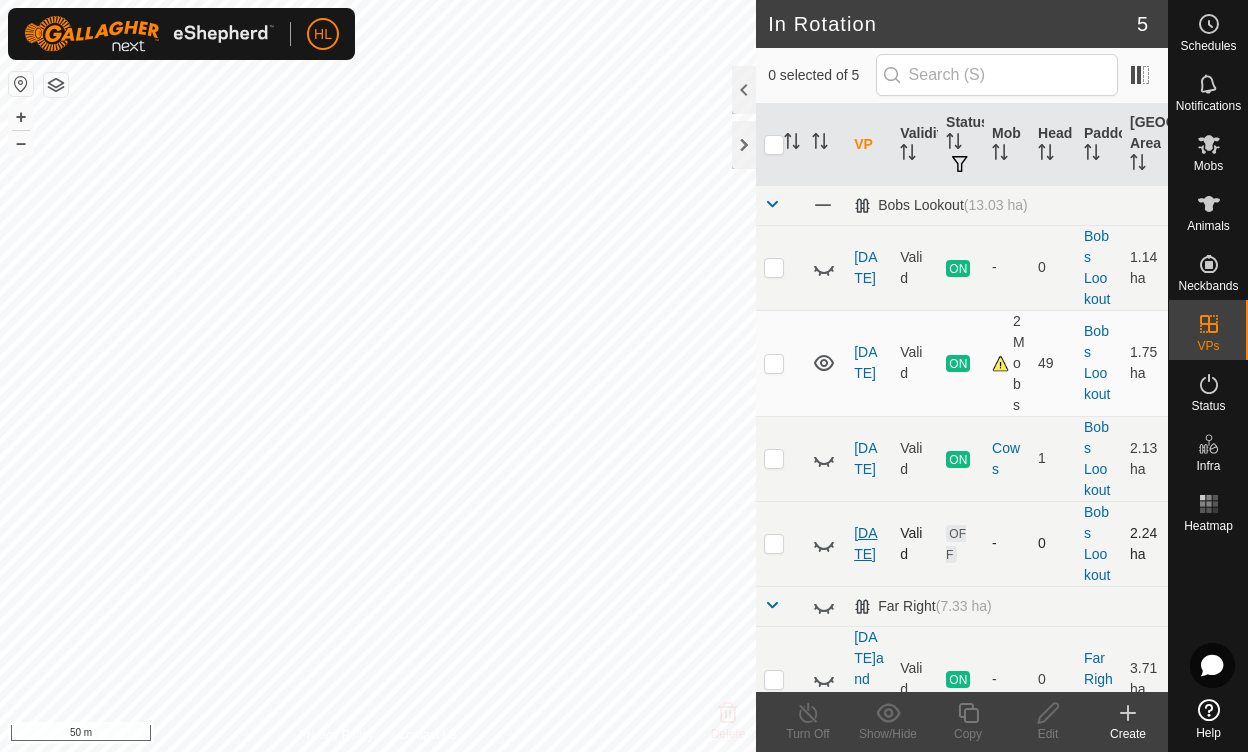 click on "[DATE]" at bounding box center (865, 543) 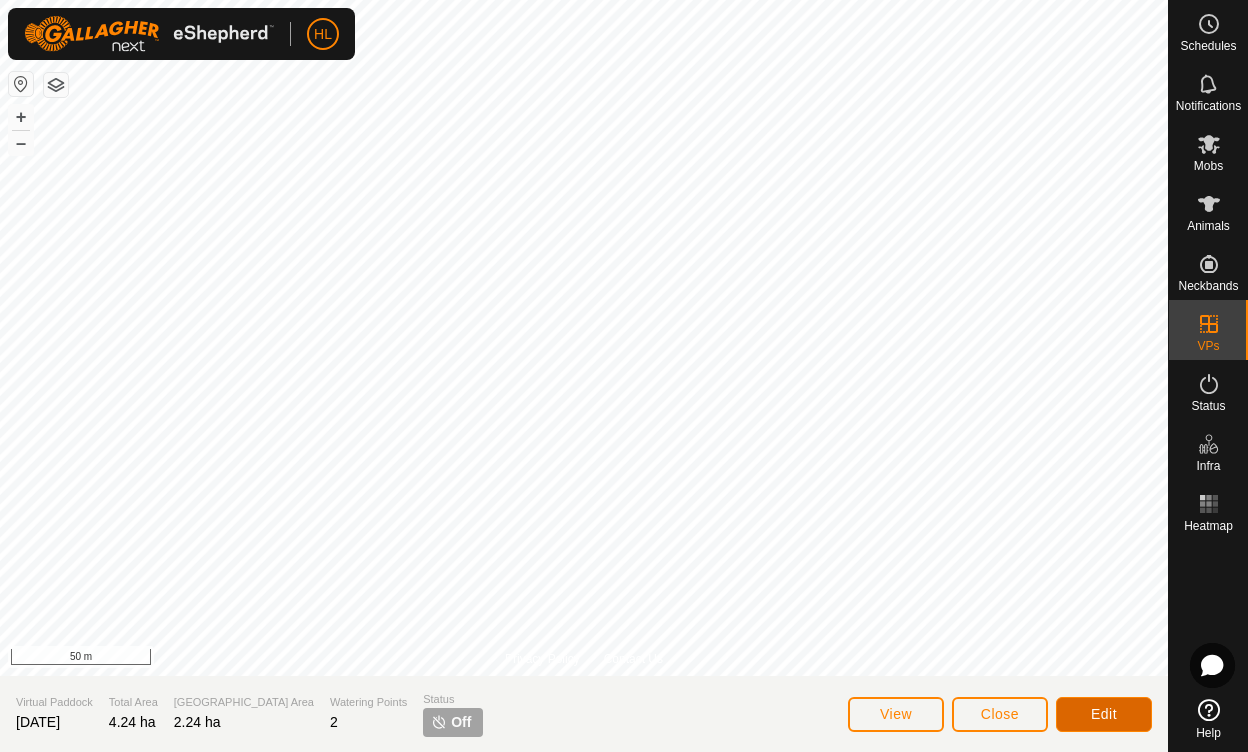 click on "Edit" 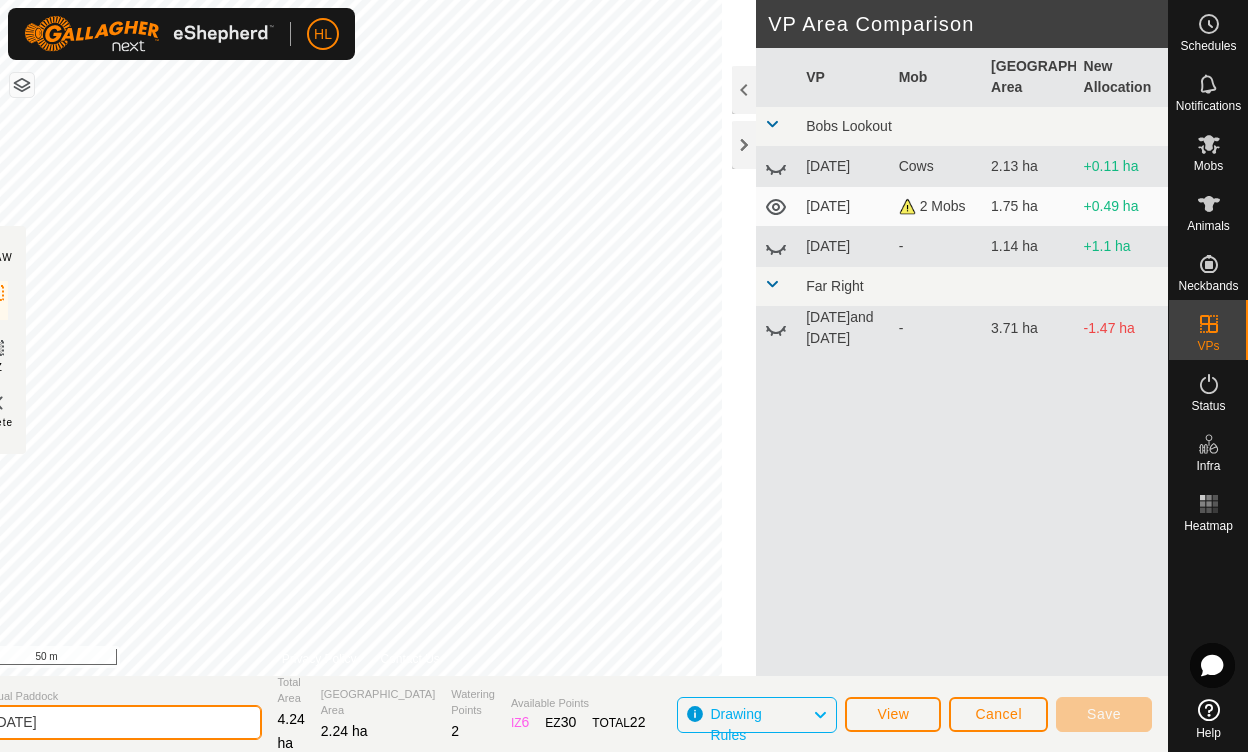 click on "[DATE]" 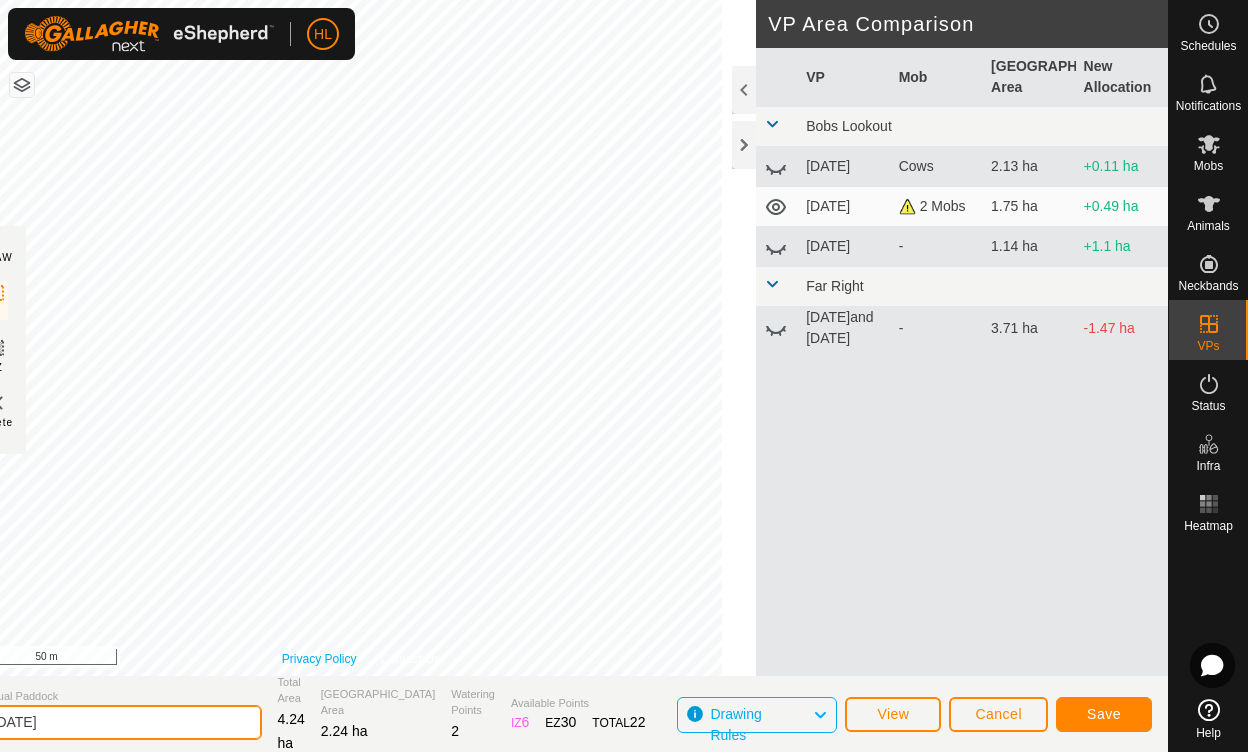 type on "[DATE]" 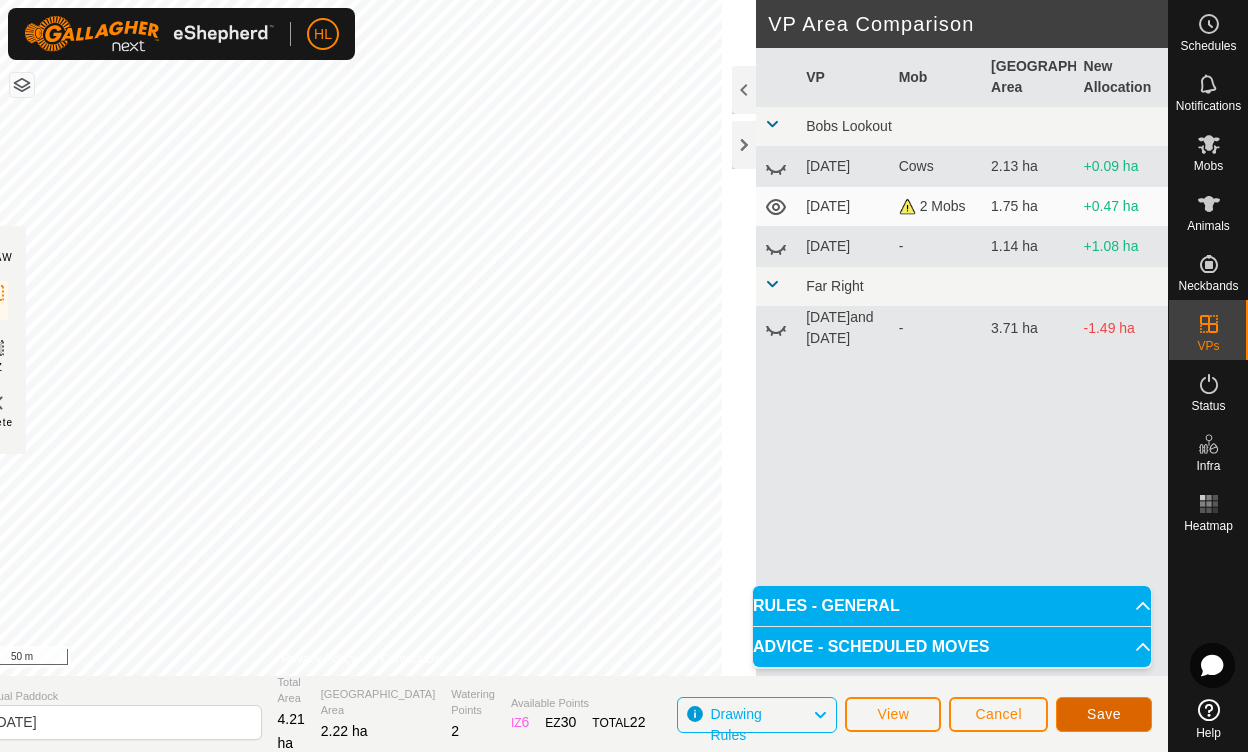 click on "Save" 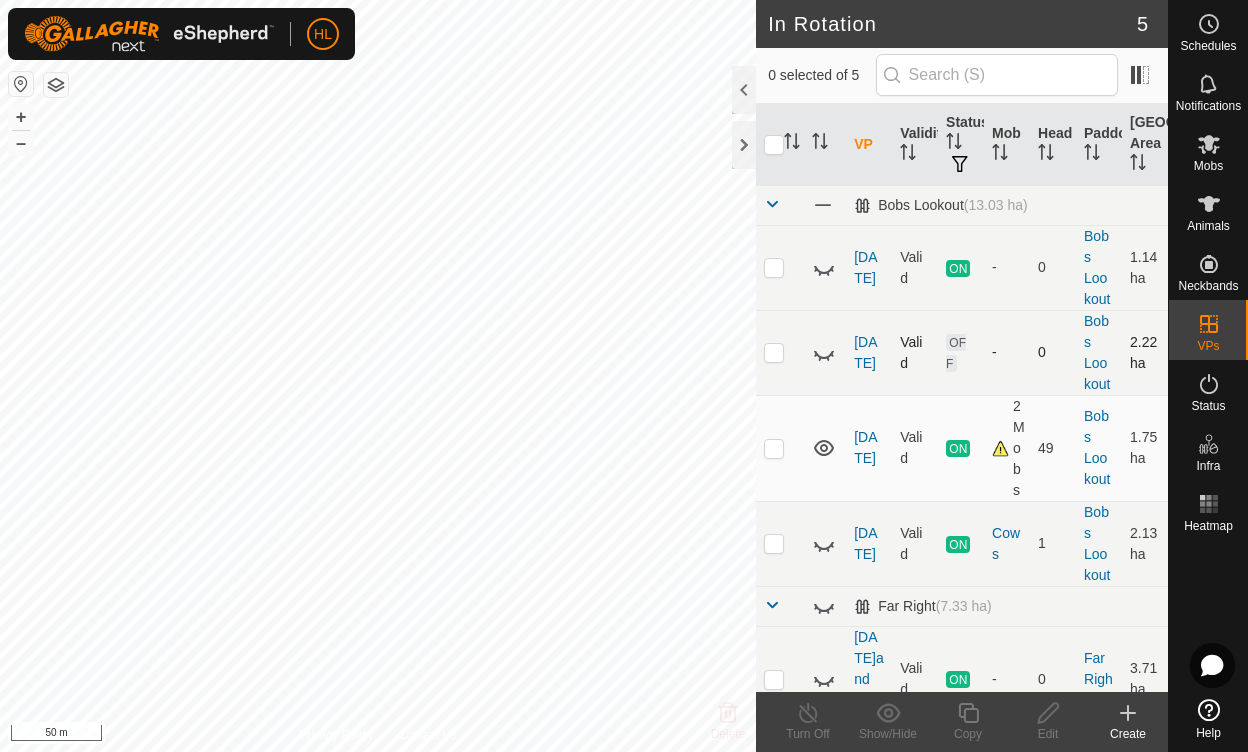 click 